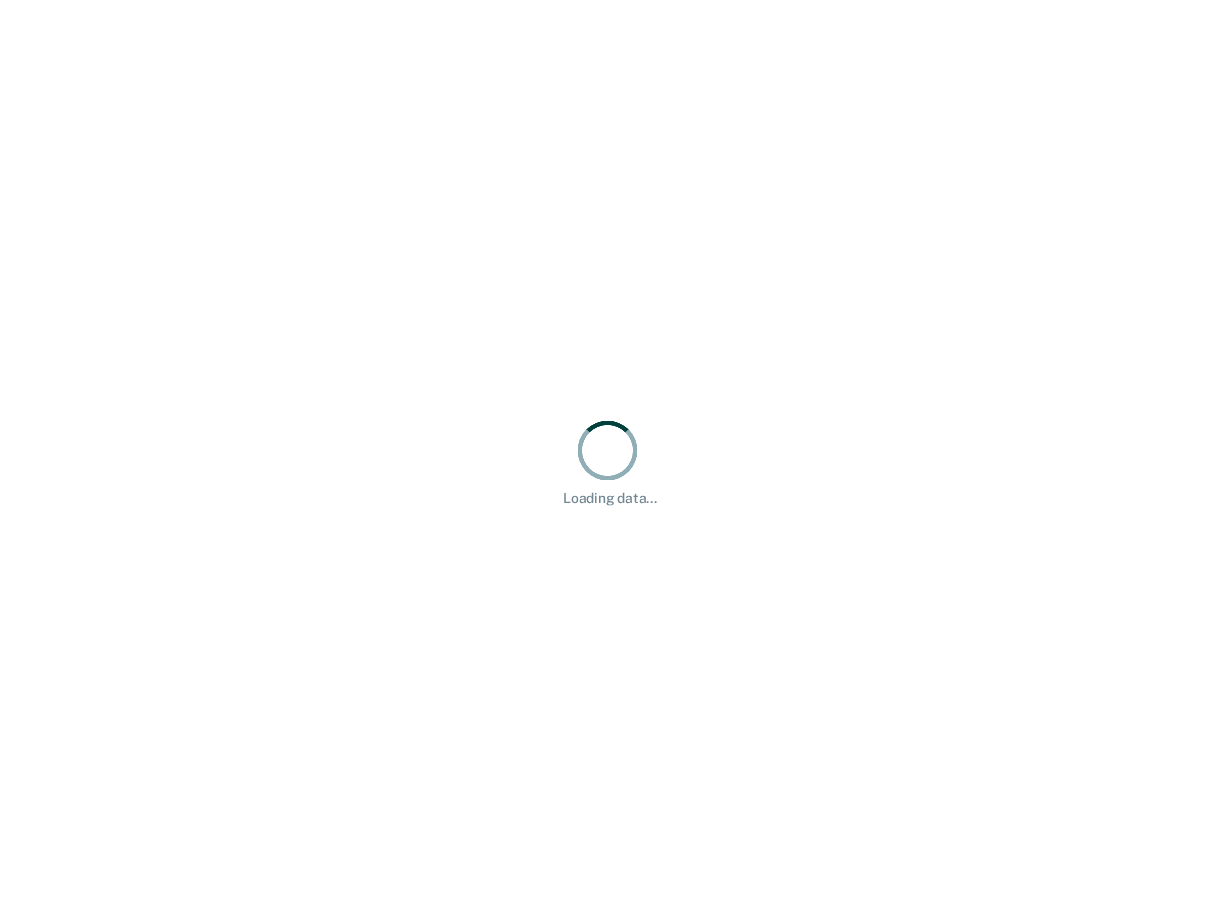 scroll, scrollTop: 0, scrollLeft: 0, axis: both 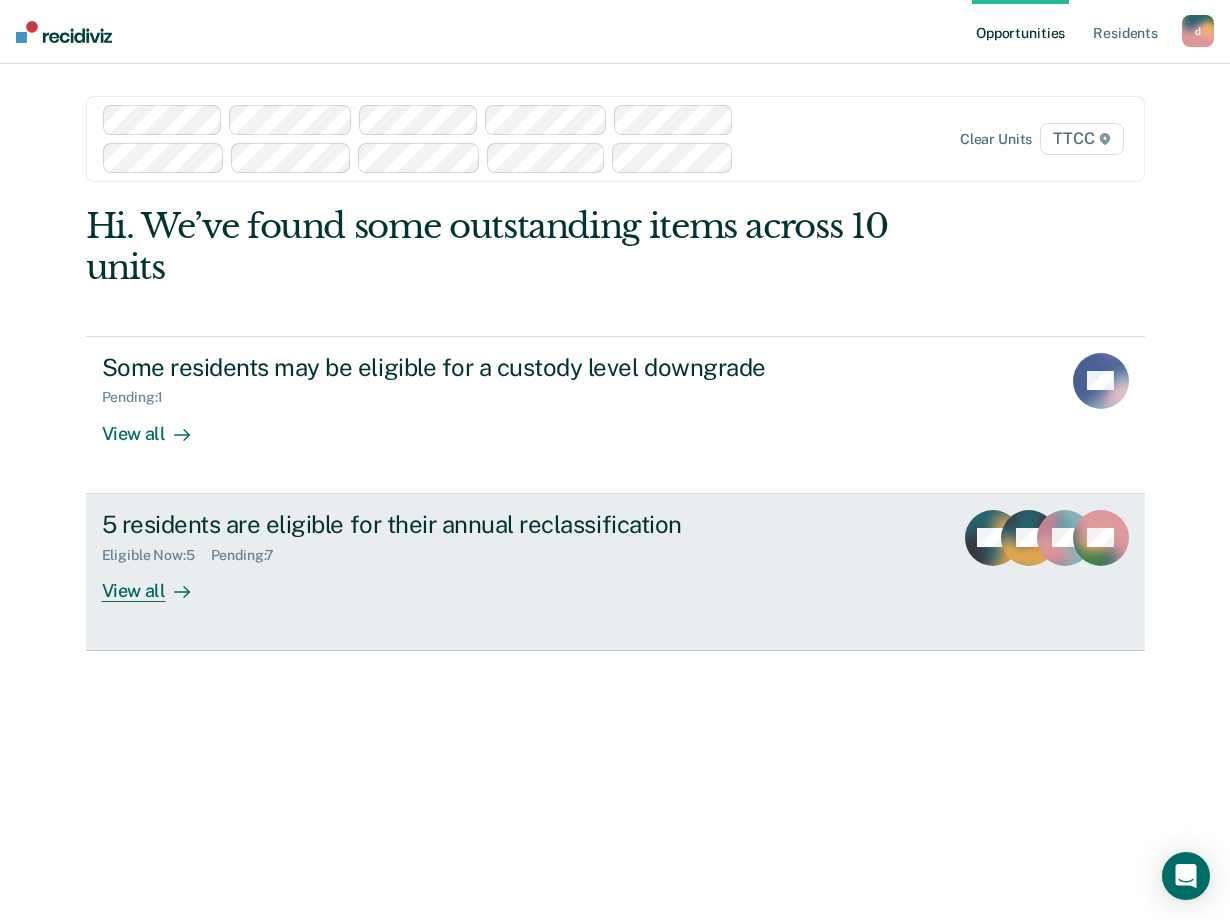 drag, startPoint x: 207, startPoint y: 621, endPoint x: 202, endPoint y: 610, distance: 12.083046 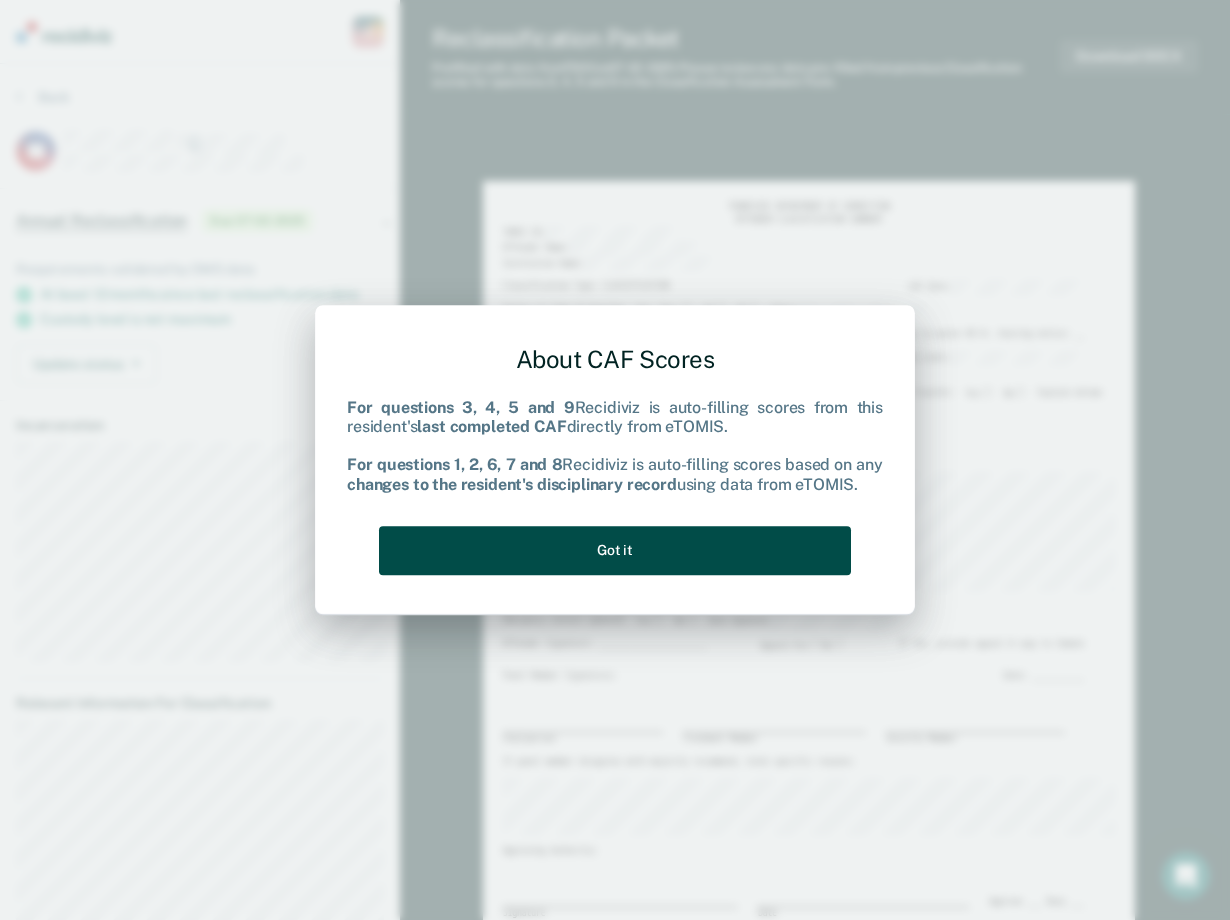 click on "Got it" at bounding box center [615, 550] 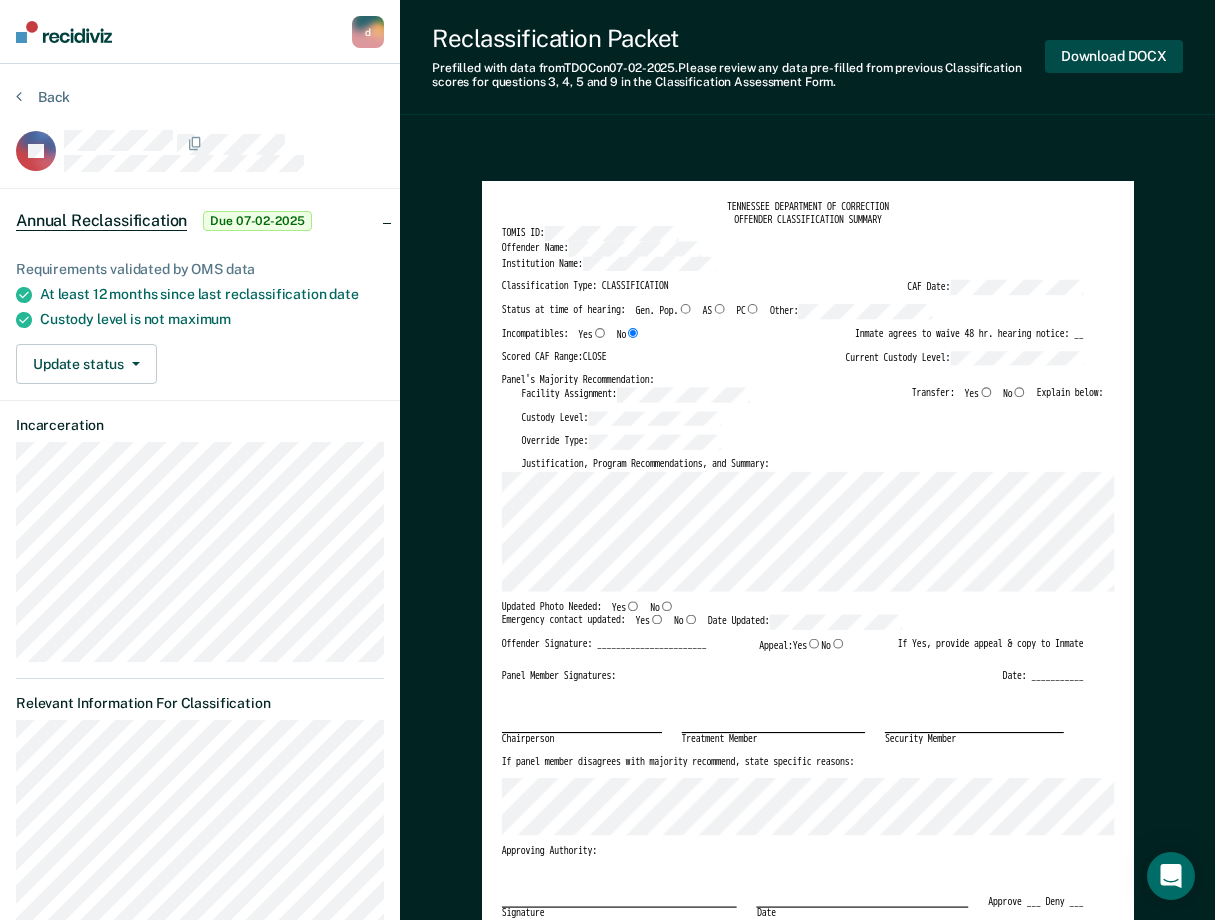 click on "Download DOCX" at bounding box center [1114, 56] 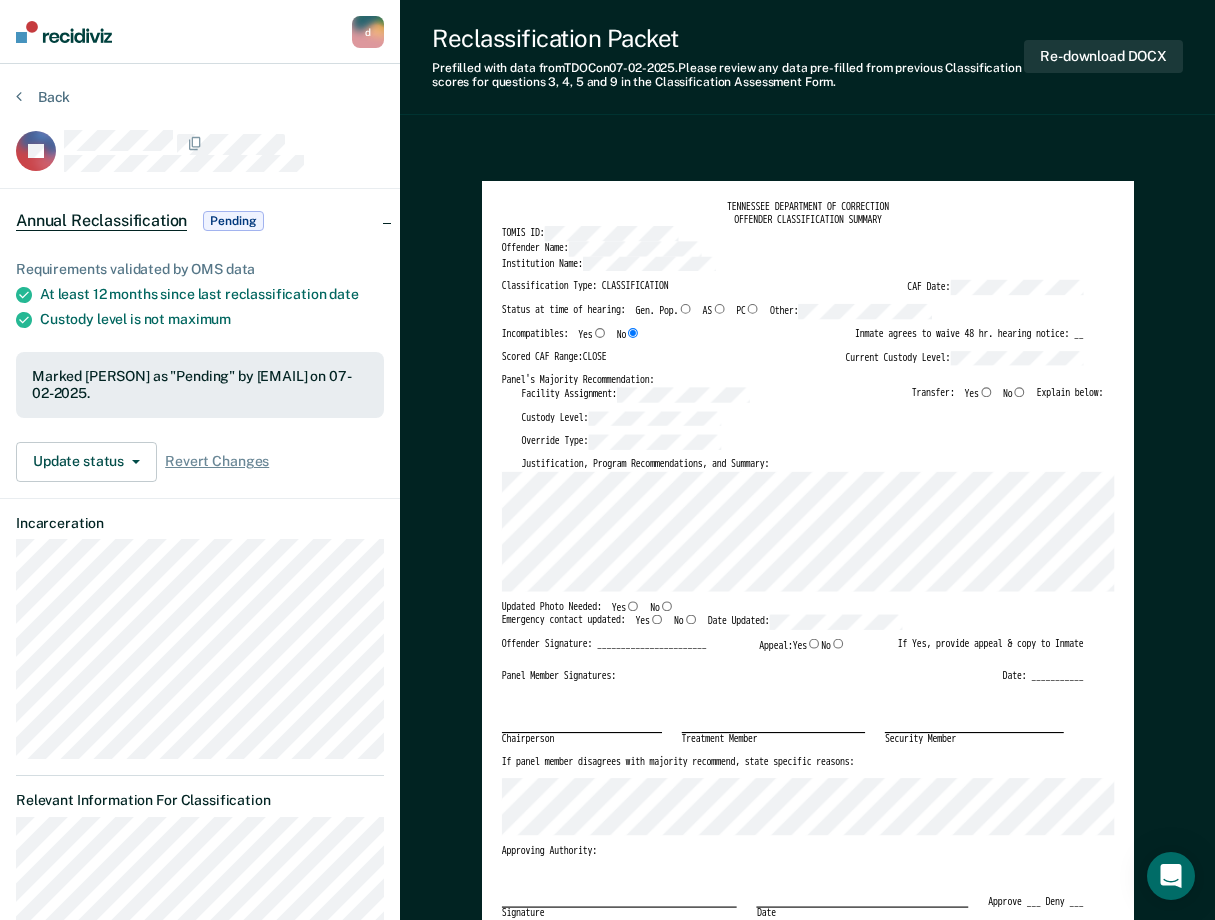 drag, startPoint x: 609, startPoint y: 124, endPoint x: 104, endPoint y: 121, distance: 505.0089 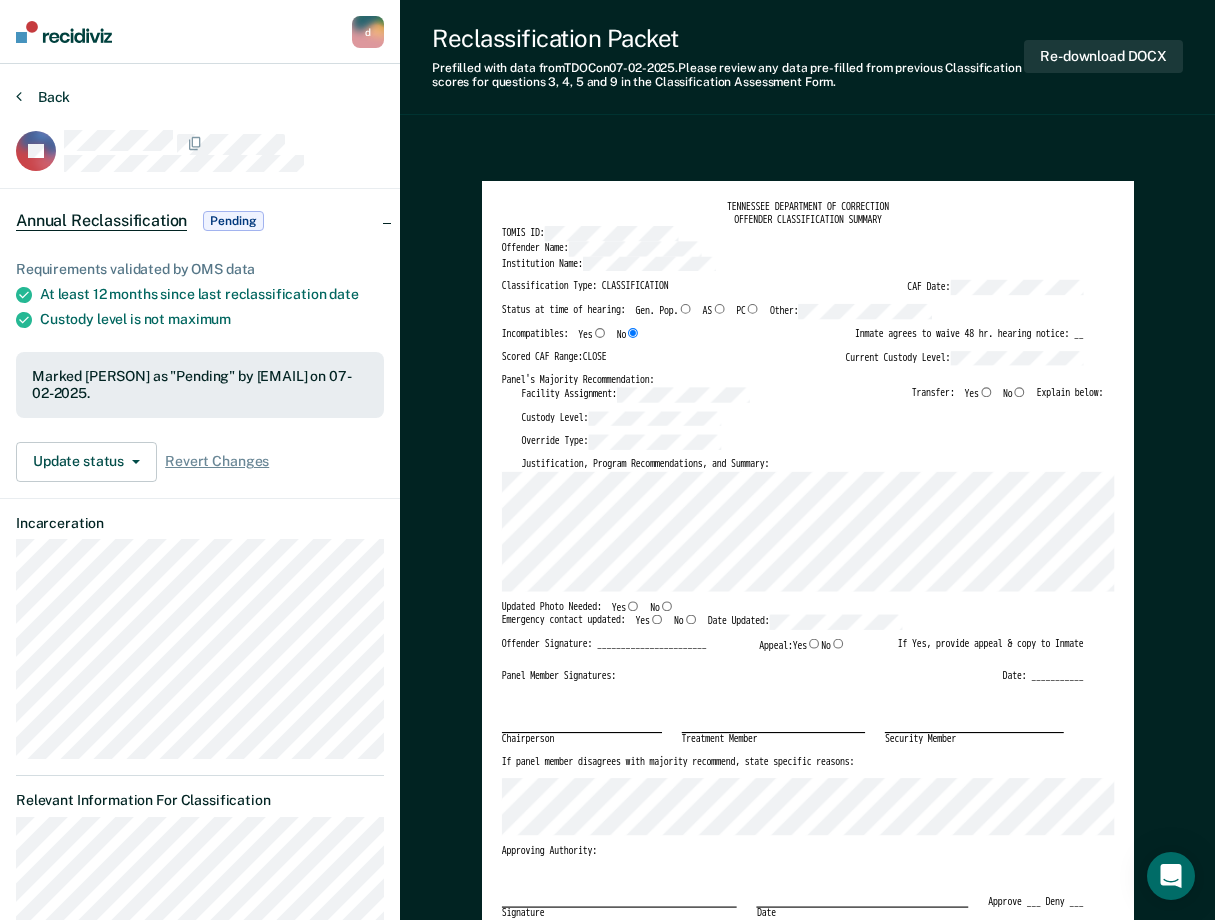 click on "Back" at bounding box center [43, 97] 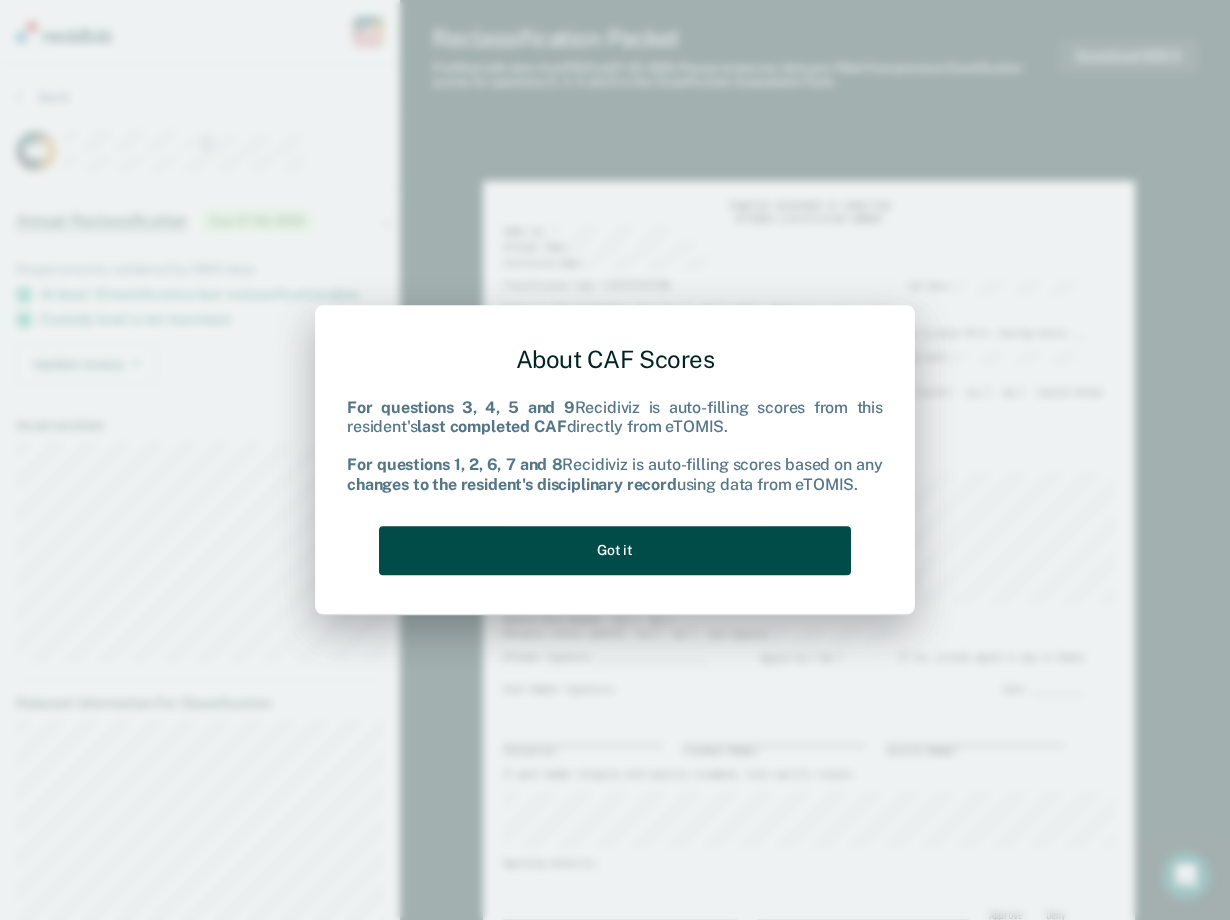 click on "Got it" at bounding box center [615, 550] 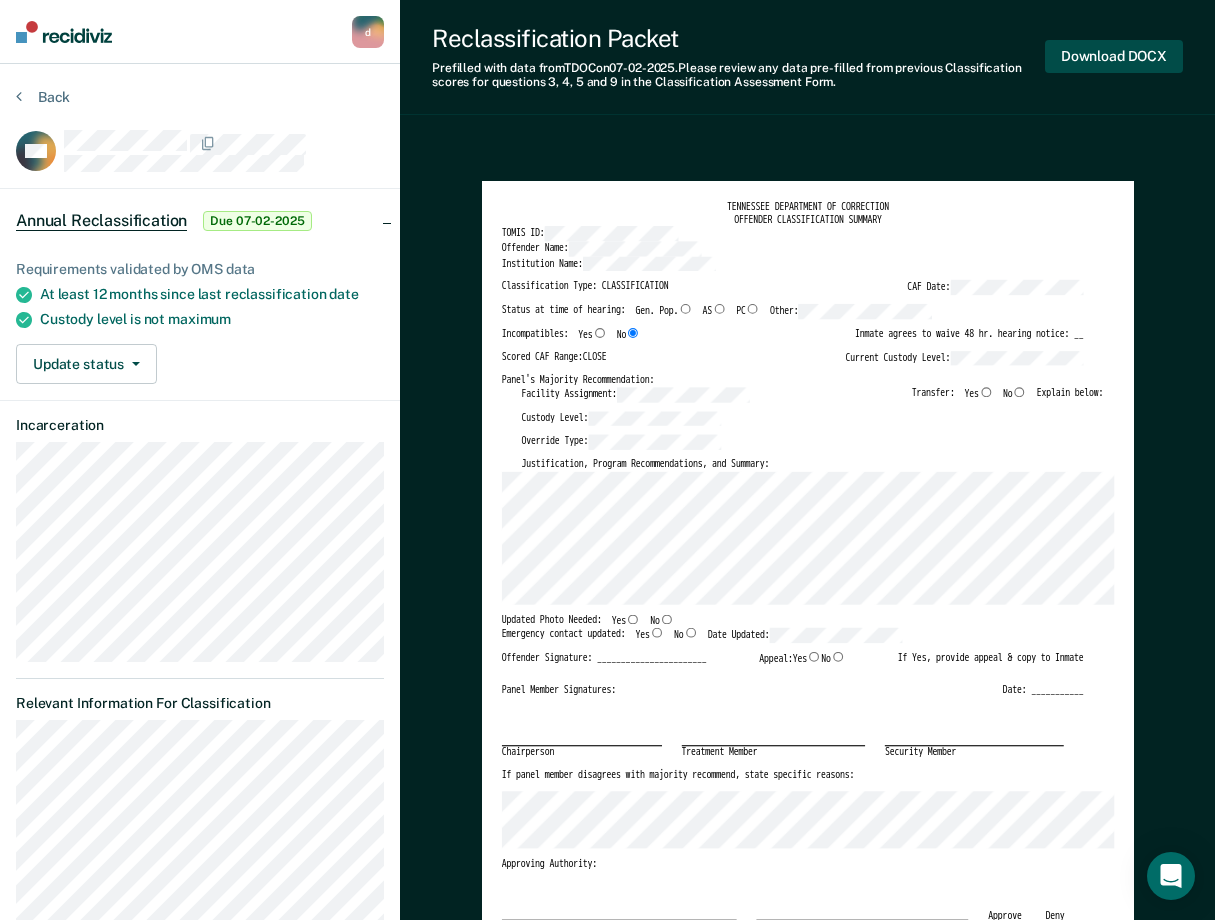 click on "Download DOCX" at bounding box center [1114, 56] 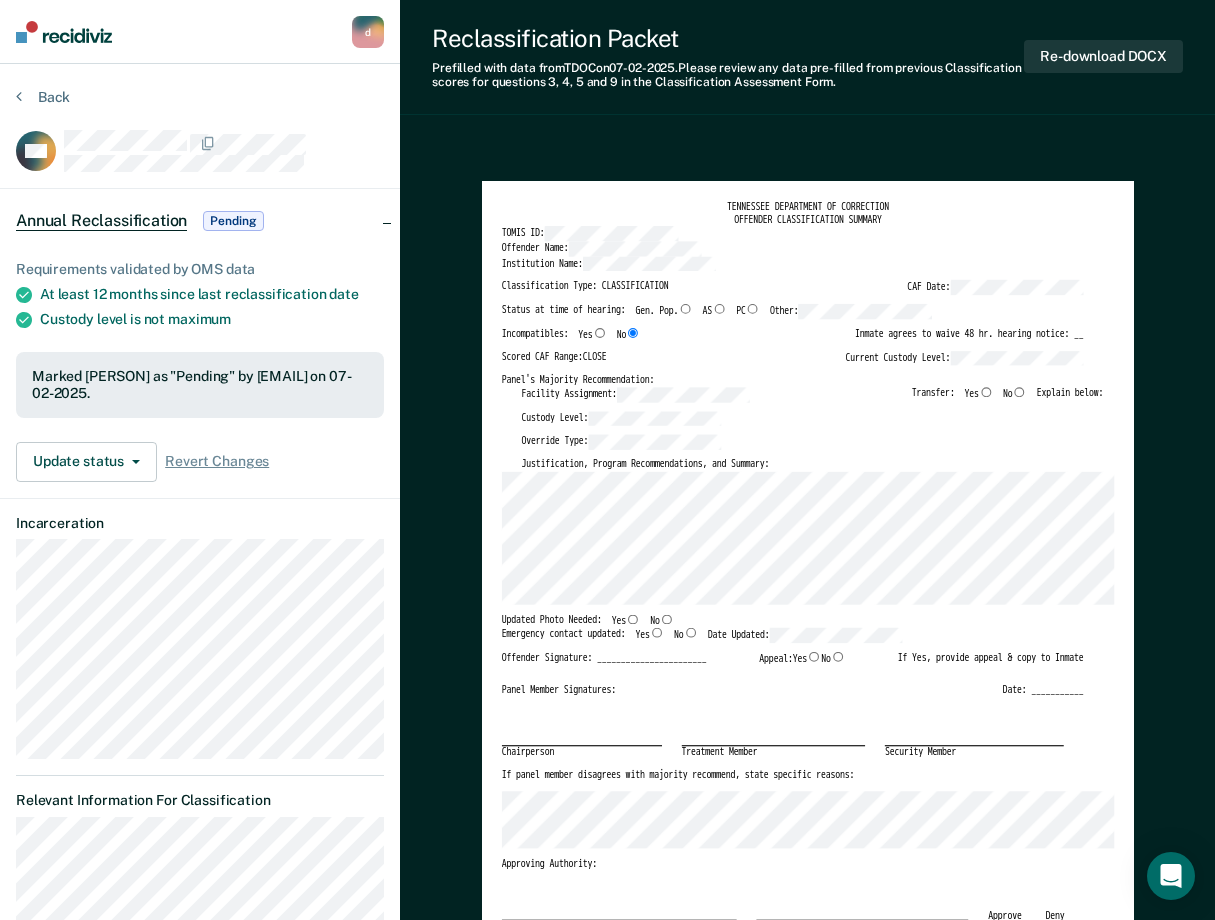 drag, startPoint x: 500, startPoint y: 132, endPoint x: 461, endPoint y: 124, distance: 39.812057 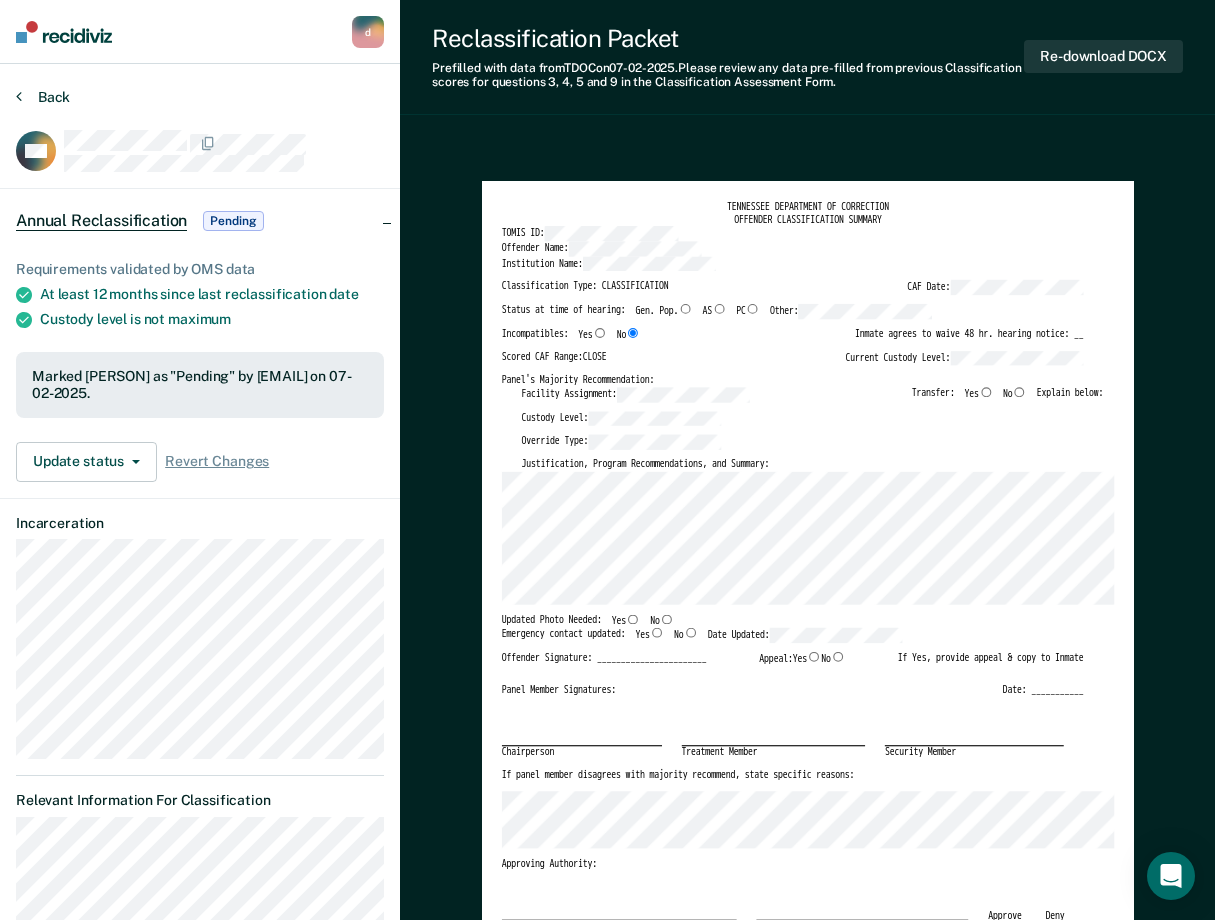 click on "Back" at bounding box center [43, 97] 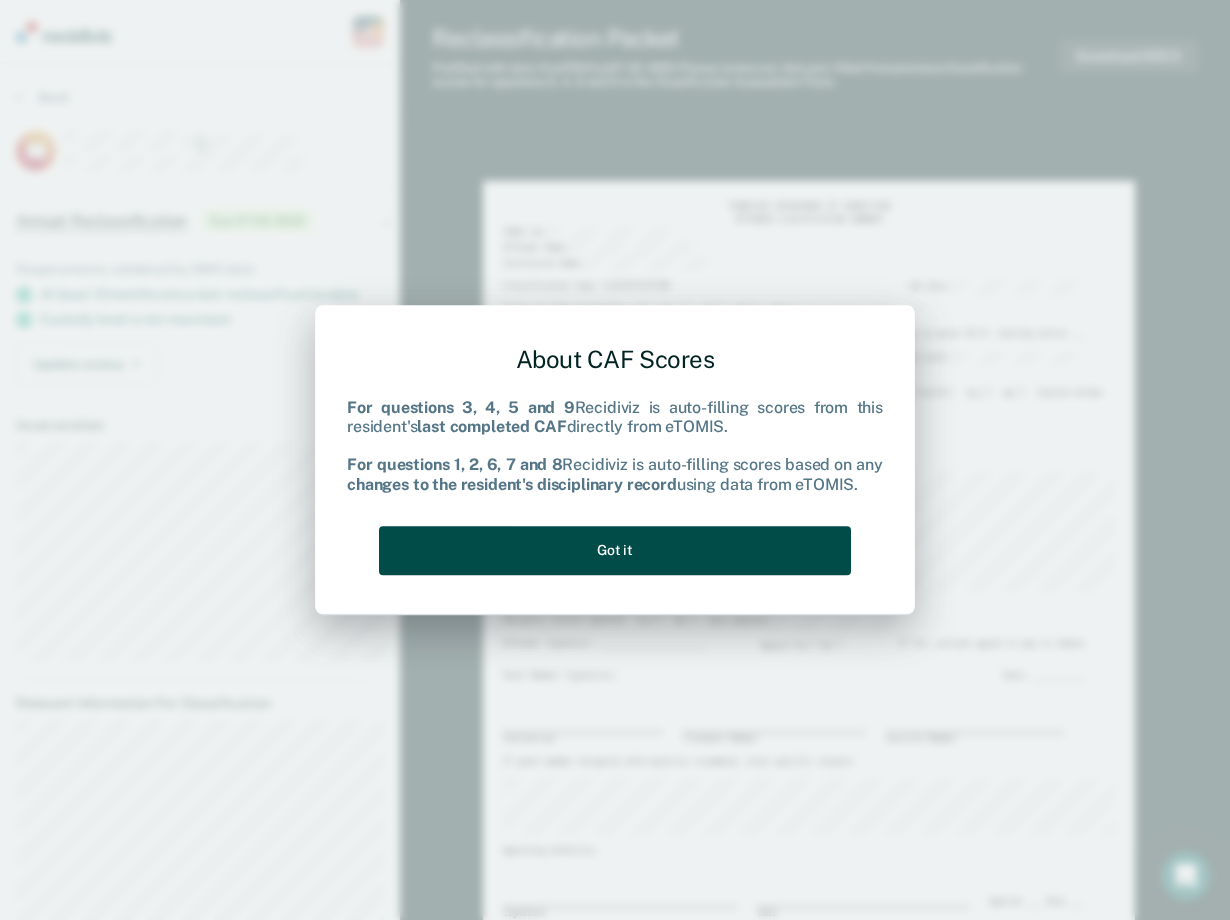 click on "Got it" at bounding box center [615, 550] 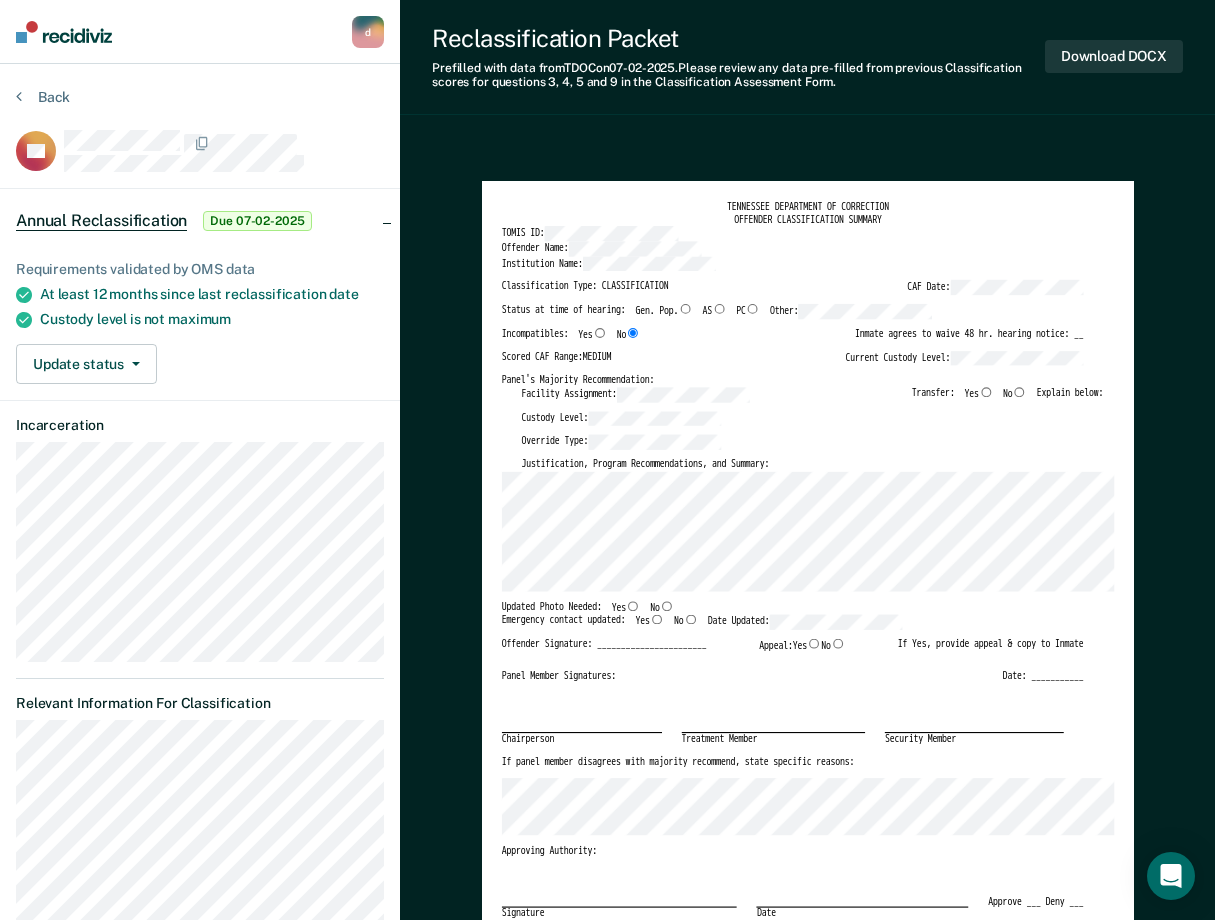 click on "Reclassification Packet Prefilled with data from TDOC on 07-02-2025 . Please review any data pre-filled from previous Classification scores for questions 3, 4, 5 and 9 in the Classification Assessment Form. Download DOCX TENNESSEE DEPARTMENT OF CORRECTION OFFENDER CLASSIFICATION SUMMARY TOMIS ID: Offender Name: Institution Name: Classification Type: CLASSIFICATION CAF Date: Status at time of hearing: Gen. Pop. AS PC Other: Incompatibles: Yes No Inmate agrees to waive 48 hr. hearing notice: __ Scored CAF Range: MEDIUM Current Custody Level: Panel's Majority Recommendation: Facility Assignment: Transfer: Yes No Explain below: Custody Level: Override Type: Justification, Program Recommendations, and Summary: Updated Photo Needed: Yes No Emergency contact updated: Yes No Date Updated: Offender Signature: _______________________ Appeal: Yes No If Yes, provide appeal & copy to Inmate Panel Member Signatures: Date: ___________ Chairperson Treatment Member Security Member Approving Authority: Signature" at bounding box center (807, 1897) 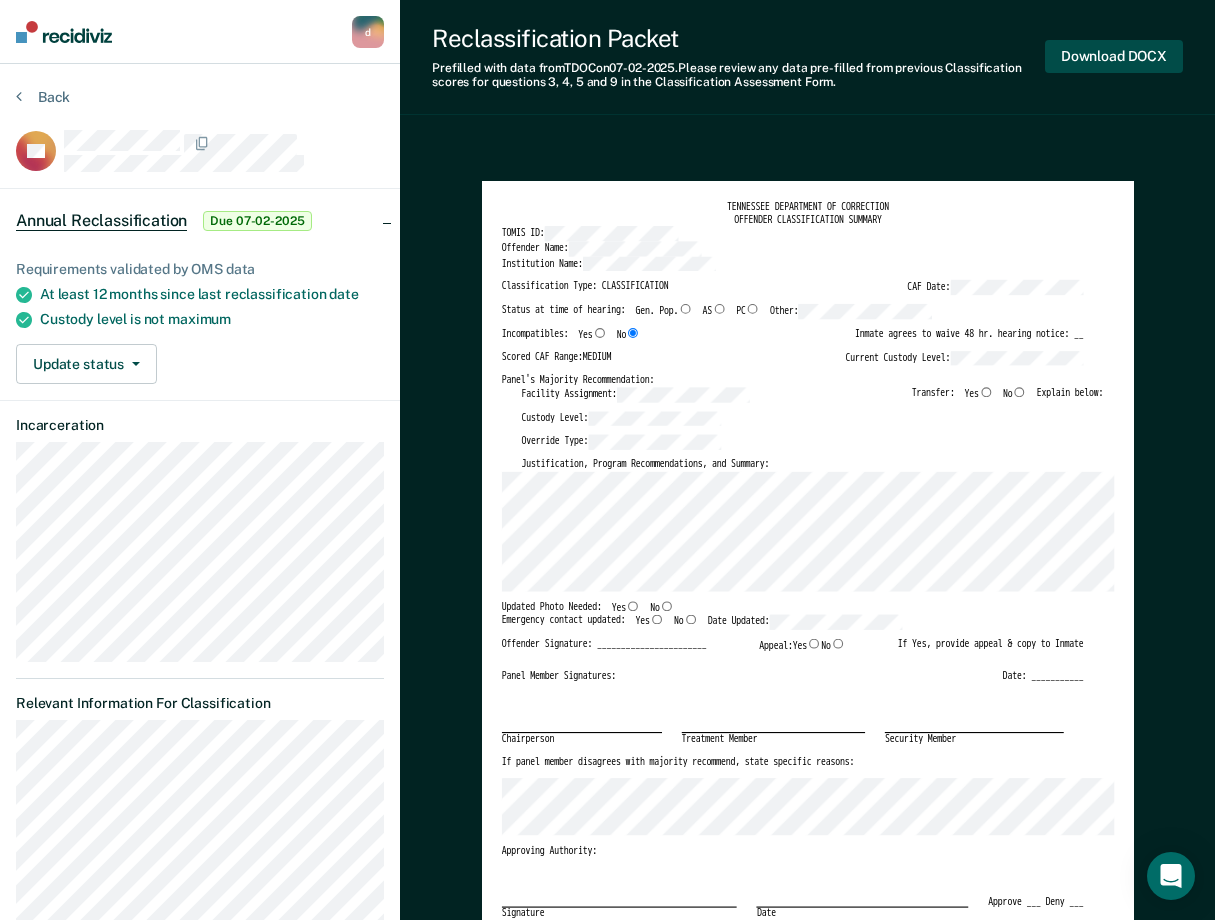 click on "Download DOCX" at bounding box center (1114, 56) 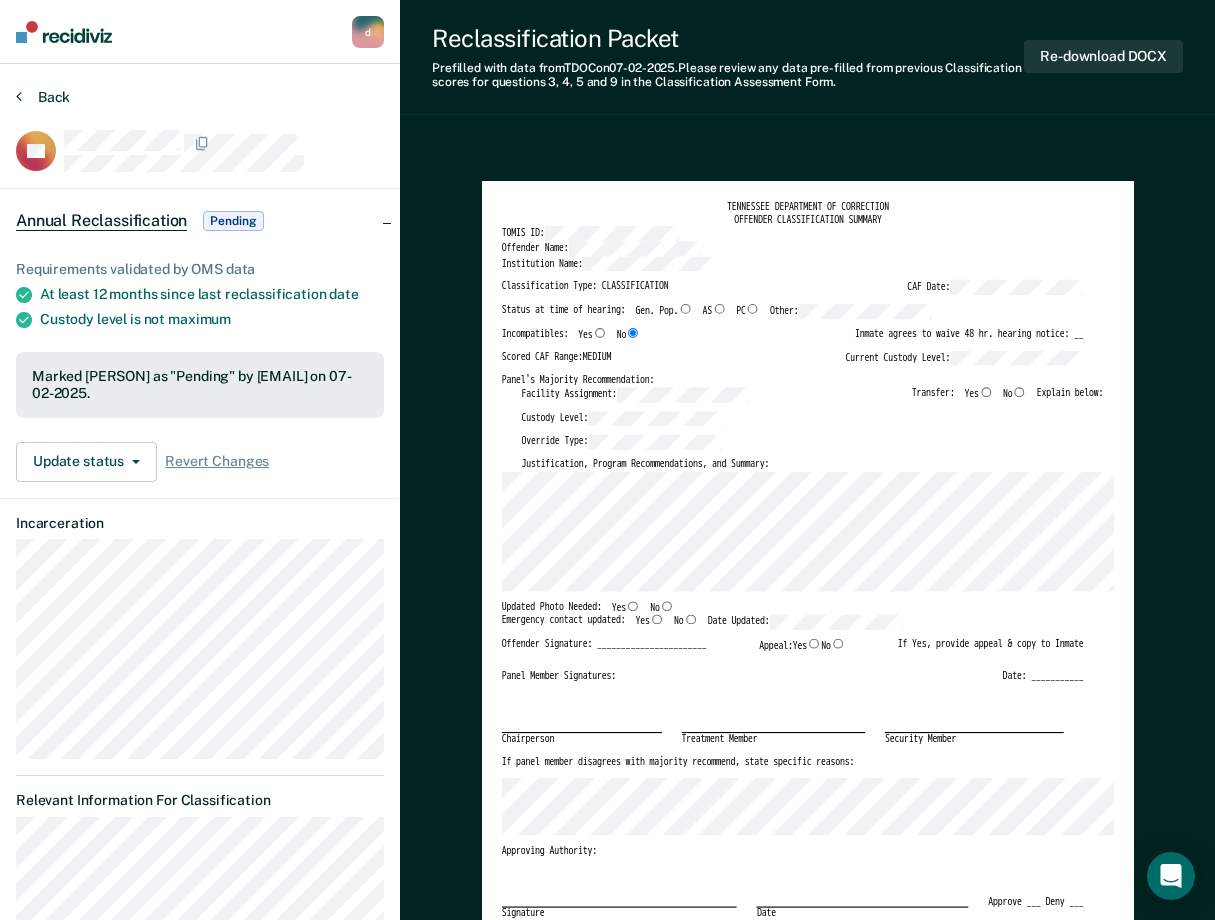 click on "Back" at bounding box center (43, 97) 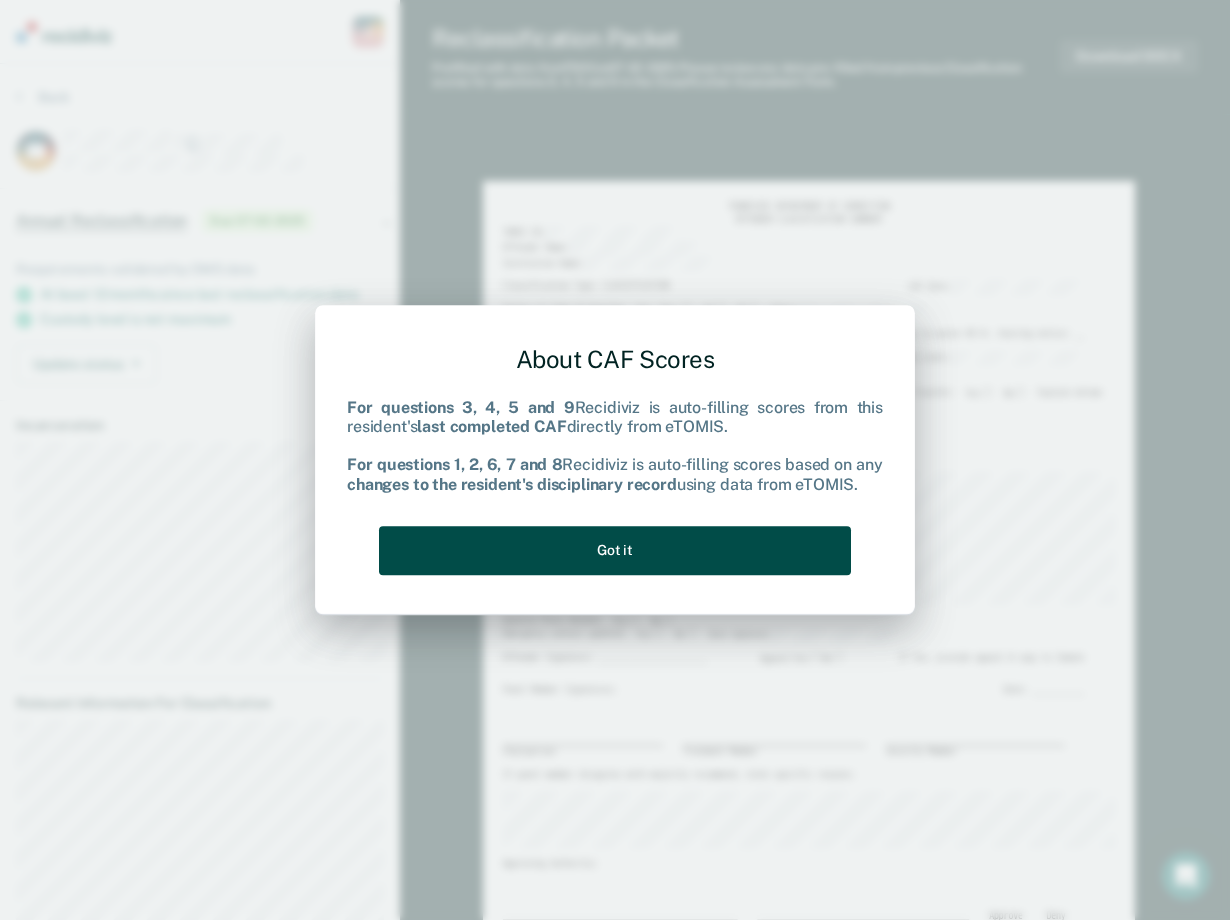 click on "Got it" at bounding box center [615, 550] 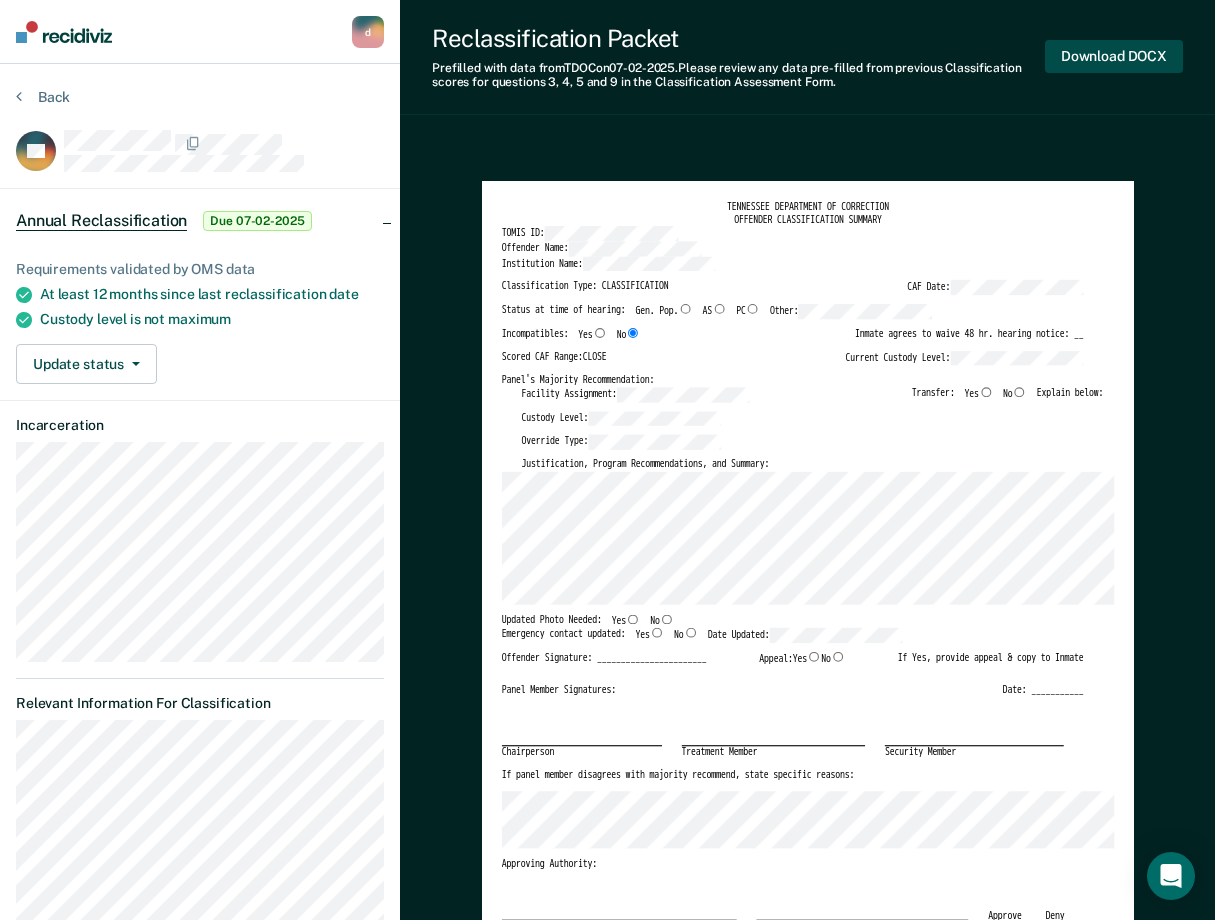 click on "Download DOCX" at bounding box center [1114, 56] 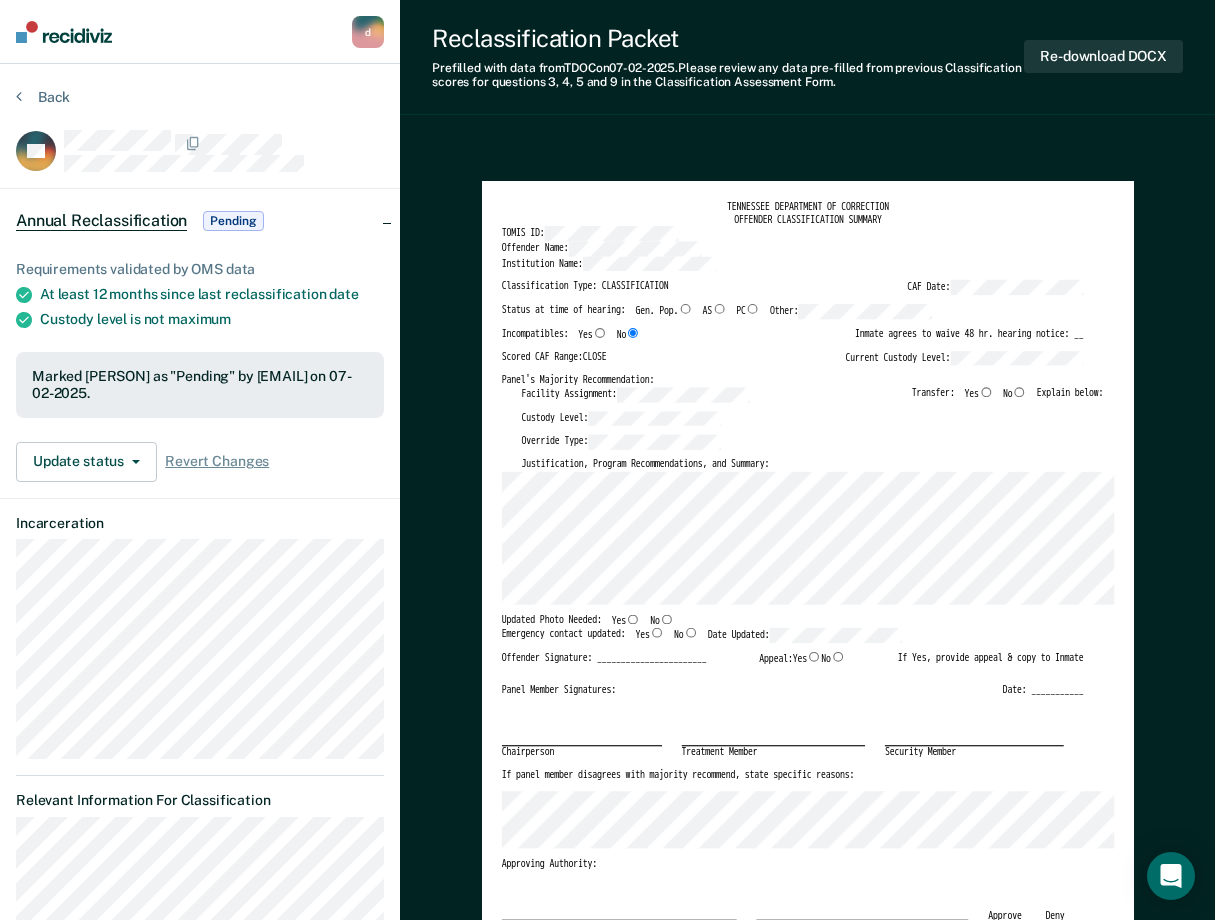 drag, startPoint x: 586, startPoint y: 132, endPoint x: 323, endPoint y: 167, distance: 265.31866 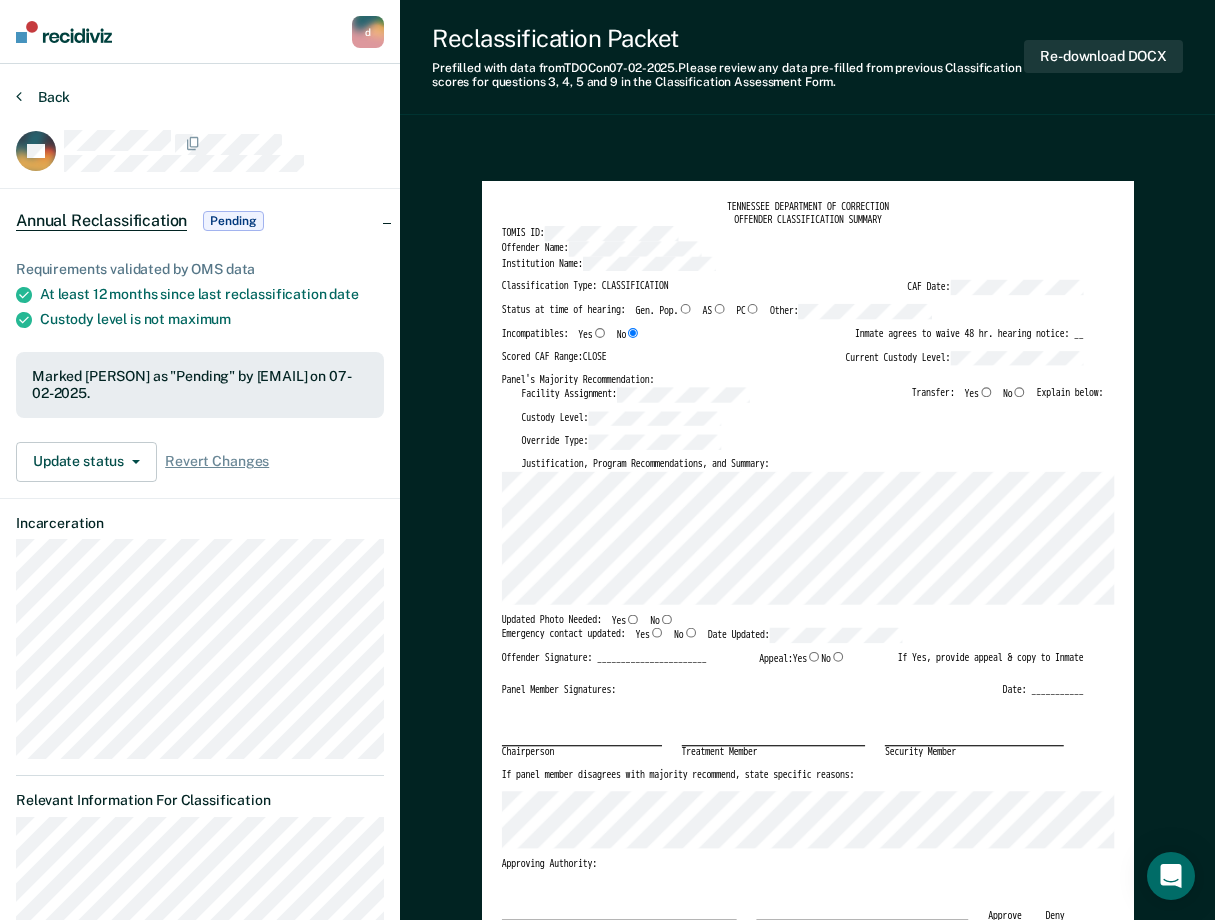click on "Back" at bounding box center [43, 97] 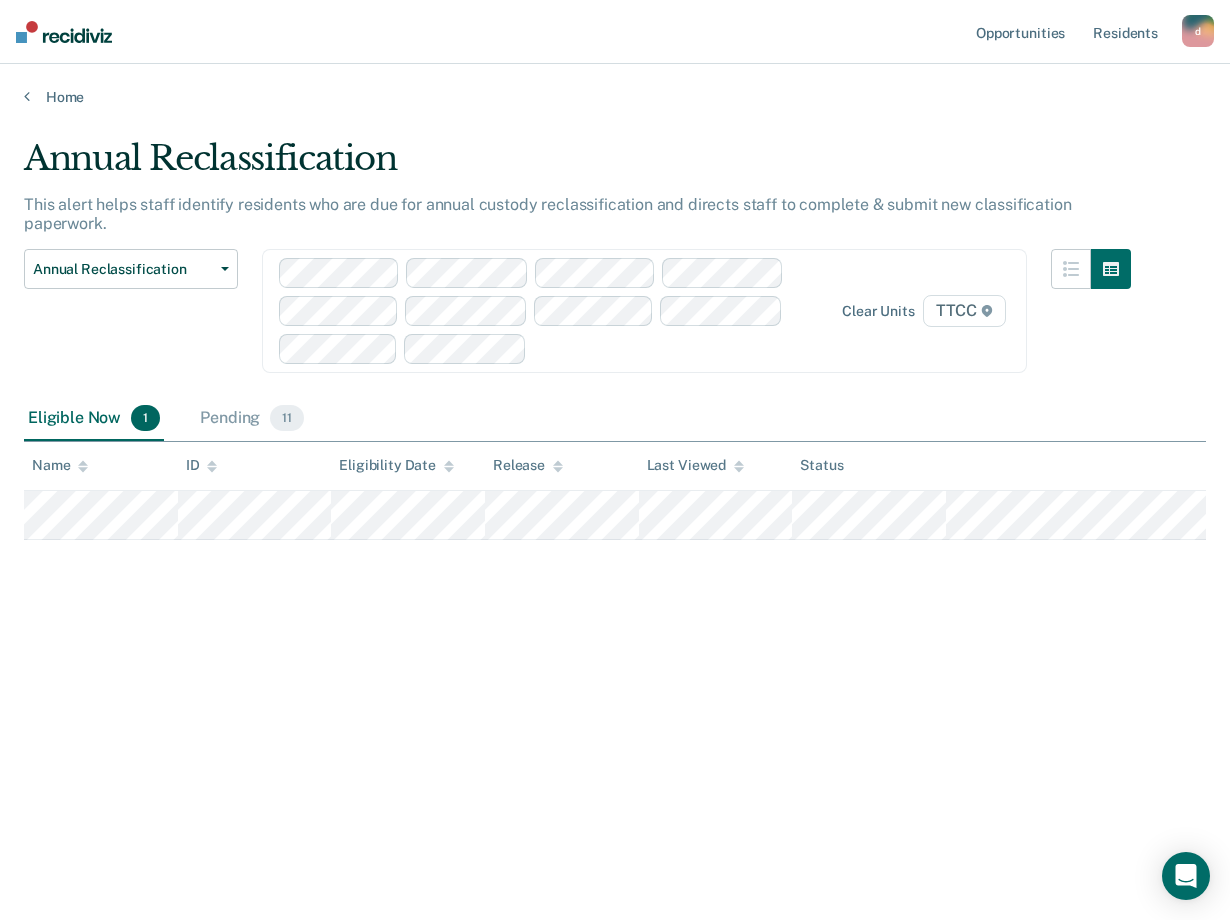 click on "units Eligible Now : 5 Pending : 7 View all CM BB RB + 2" at bounding box center (615, 454) 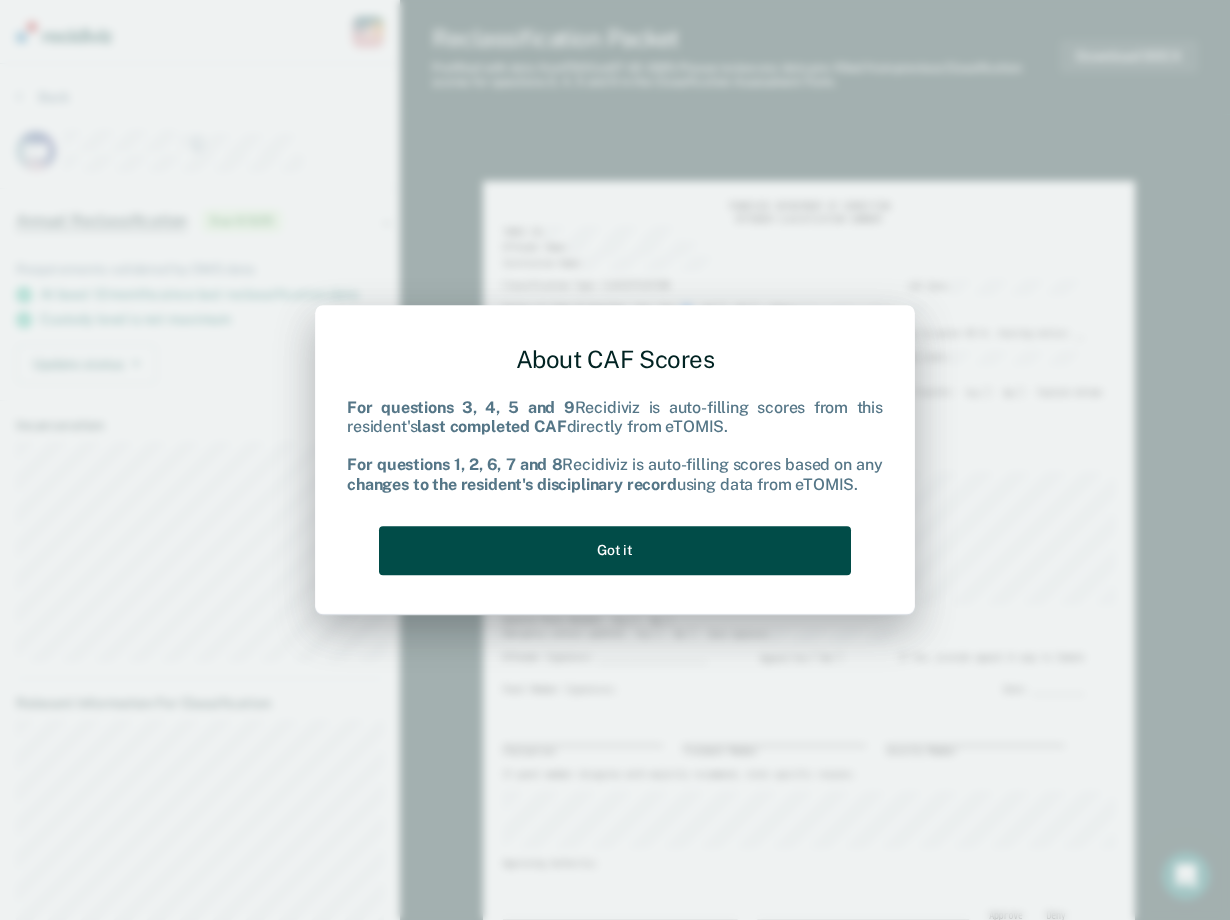 click on "Got it" at bounding box center (615, 550) 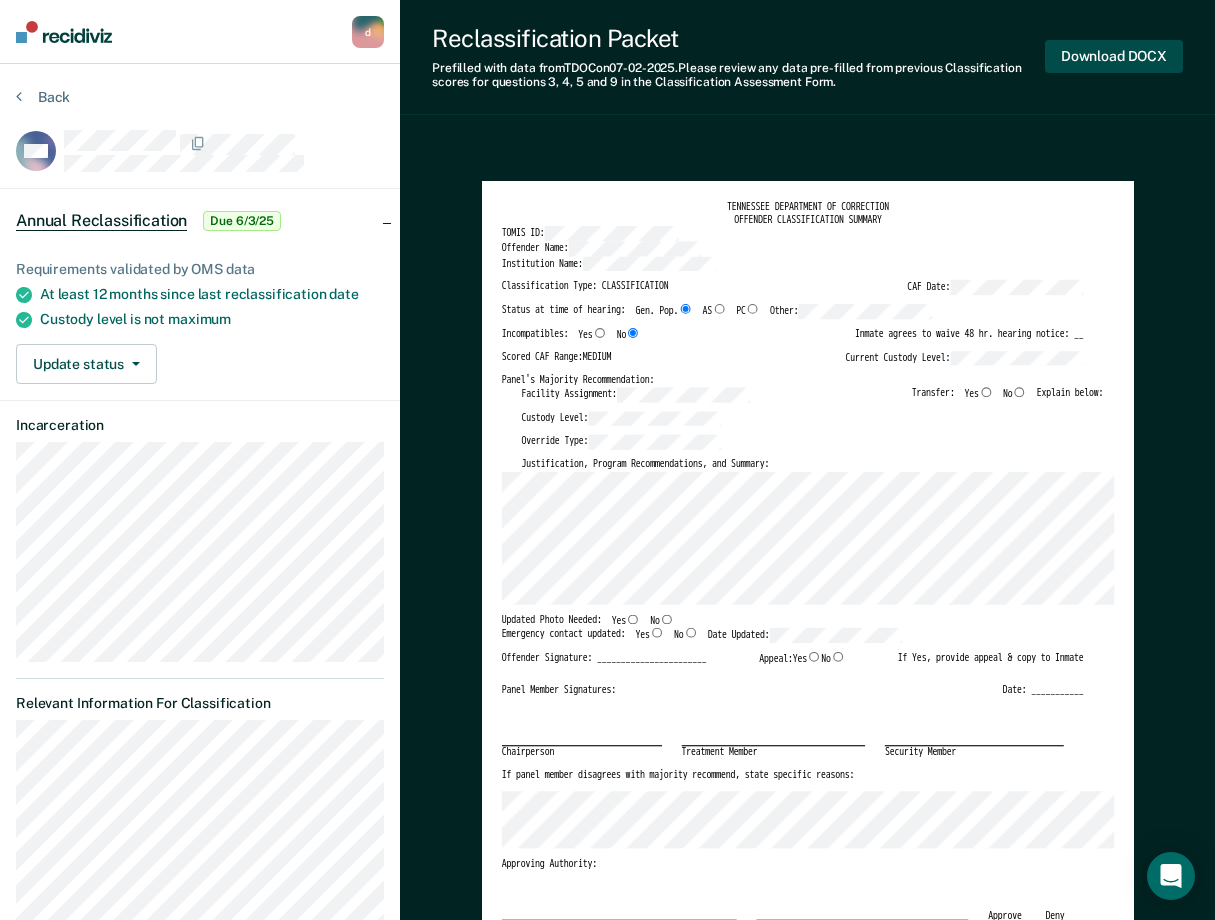 click on "Download DOCX" at bounding box center (1114, 56) 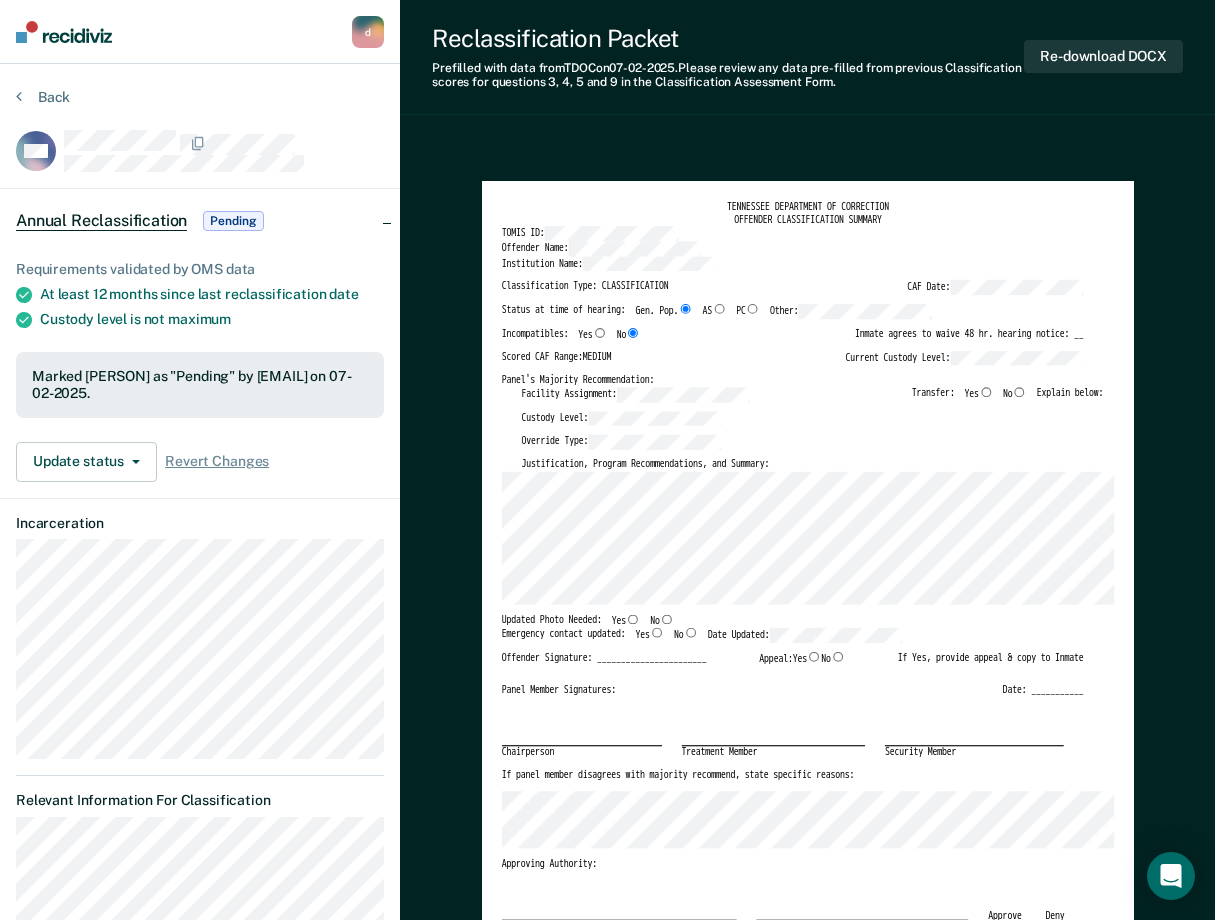 drag, startPoint x: 649, startPoint y: 103, endPoint x: 518, endPoint y: 133, distance: 134.39122 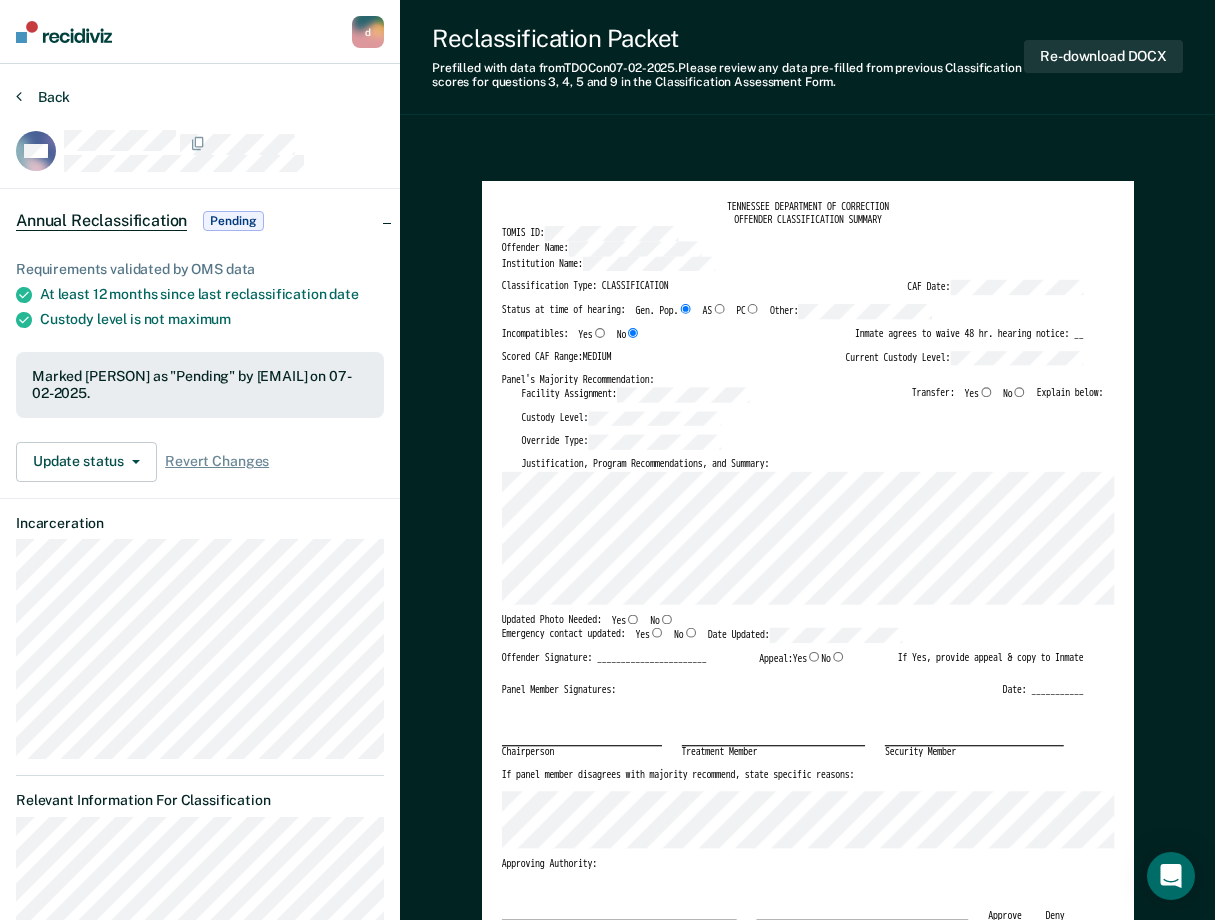 click on "Back" at bounding box center [43, 97] 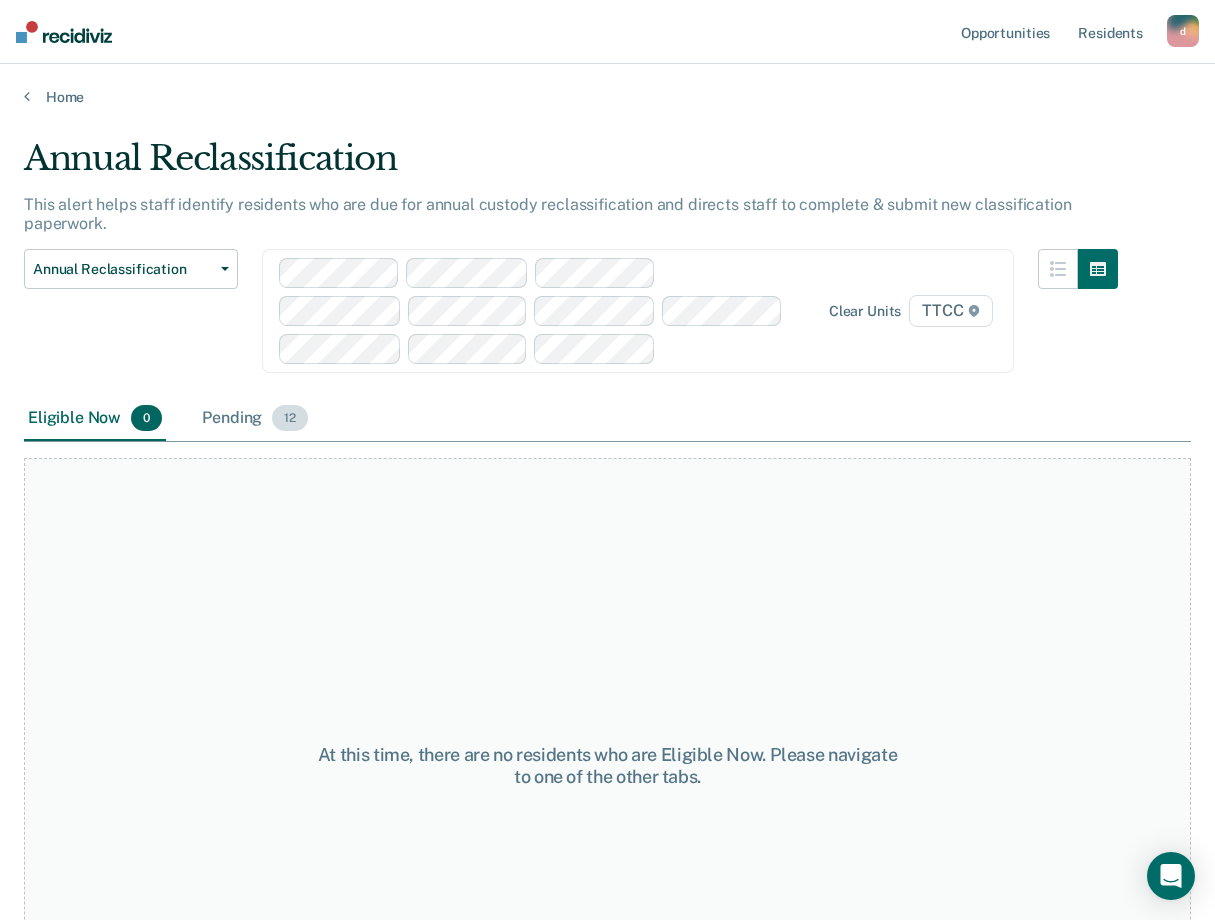 click on "Pending 12" at bounding box center (255, 419) 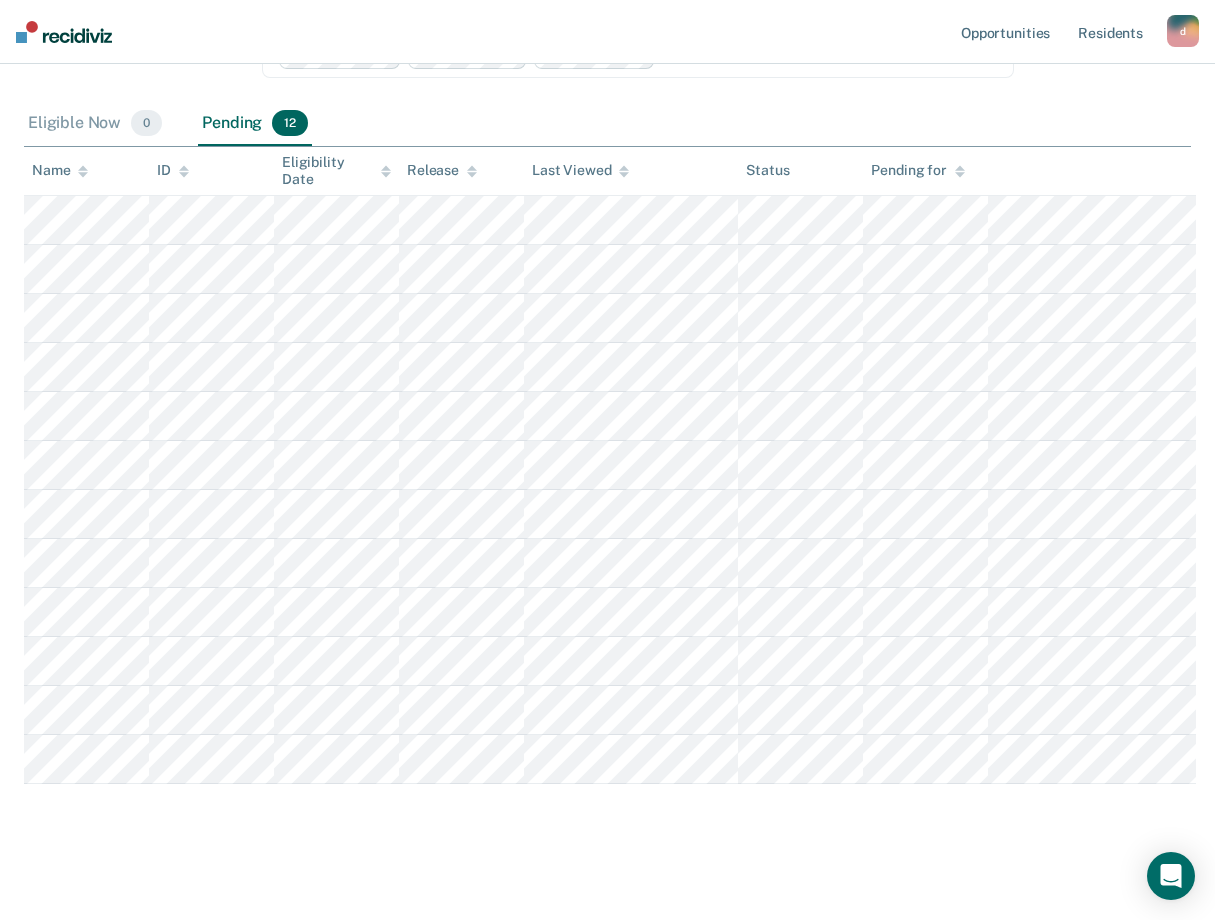 scroll, scrollTop: 303, scrollLeft: 0, axis: vertical 